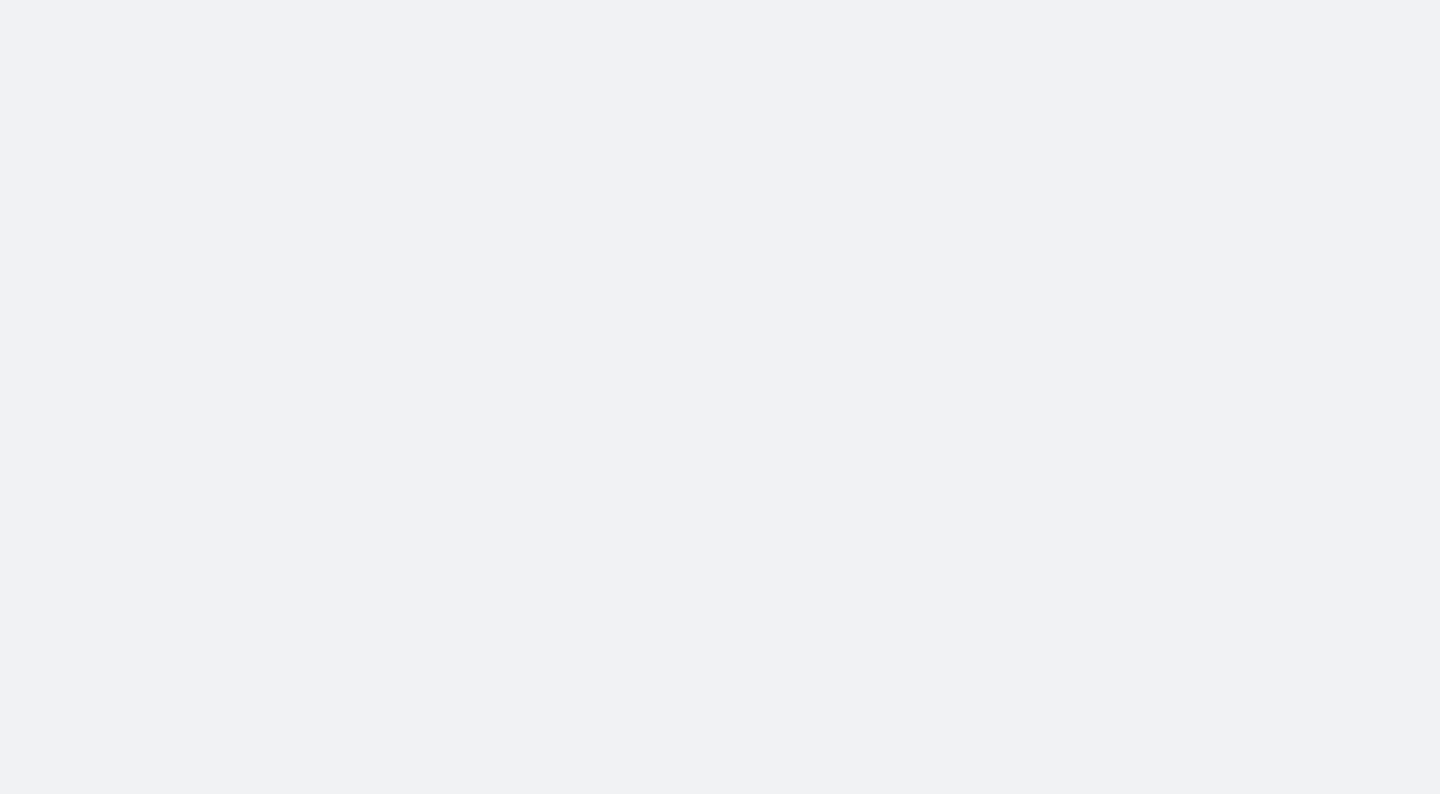 scroll, scrollTop: 0, scrollLeft: 0, axis: both 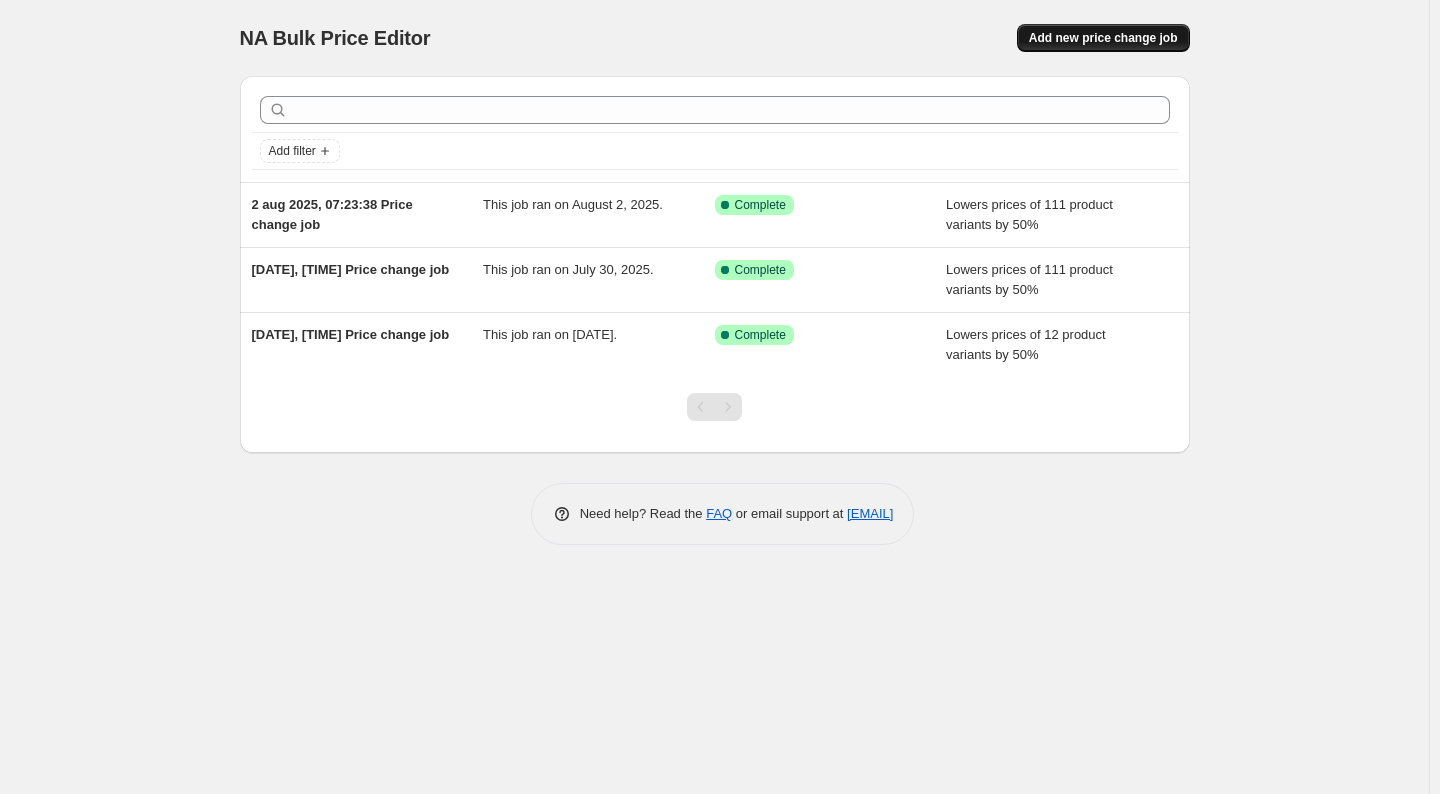 click on "Add new price change job" at bounding box center (1103, 38) 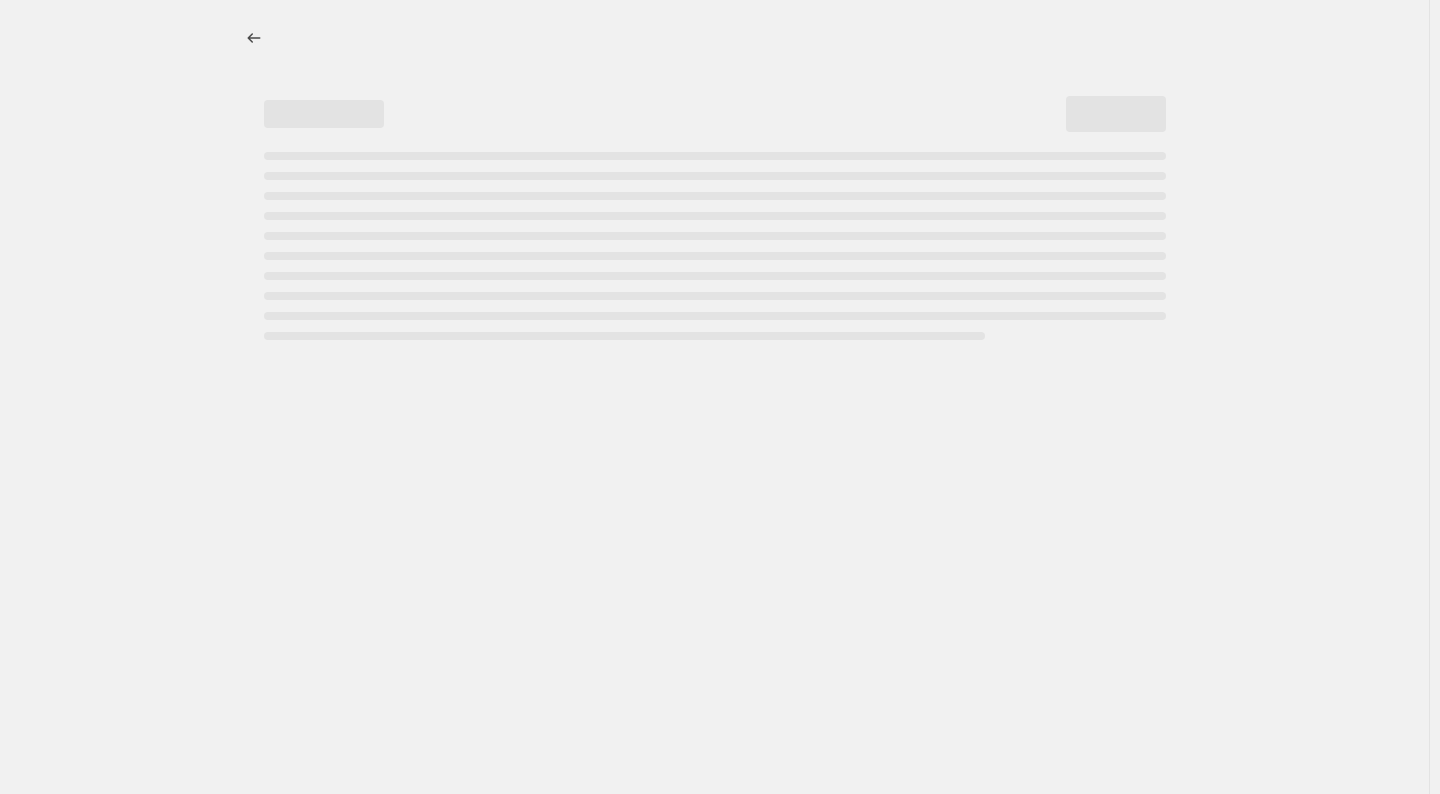 select on "percentage" 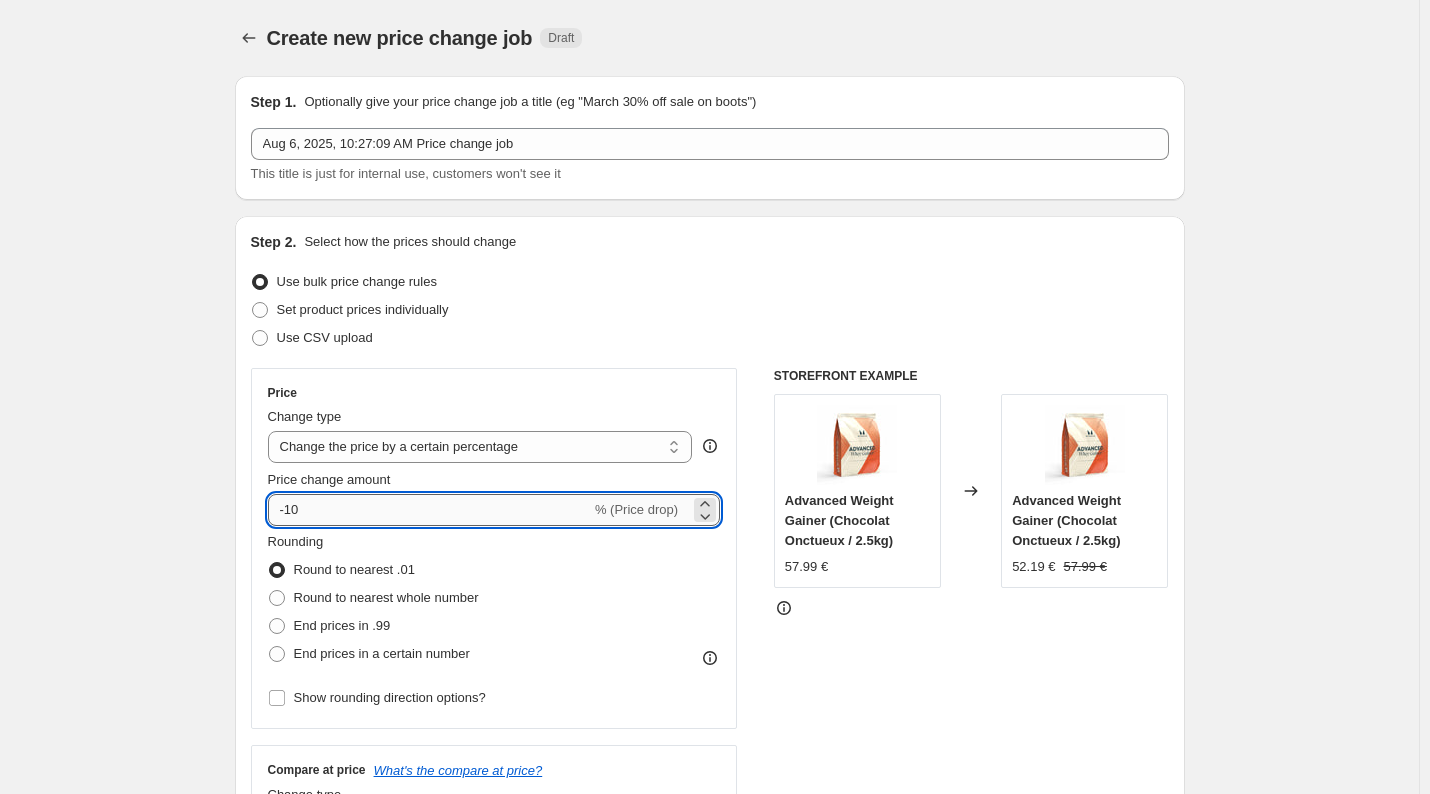click on "-10" at bounding box center [429, 510] 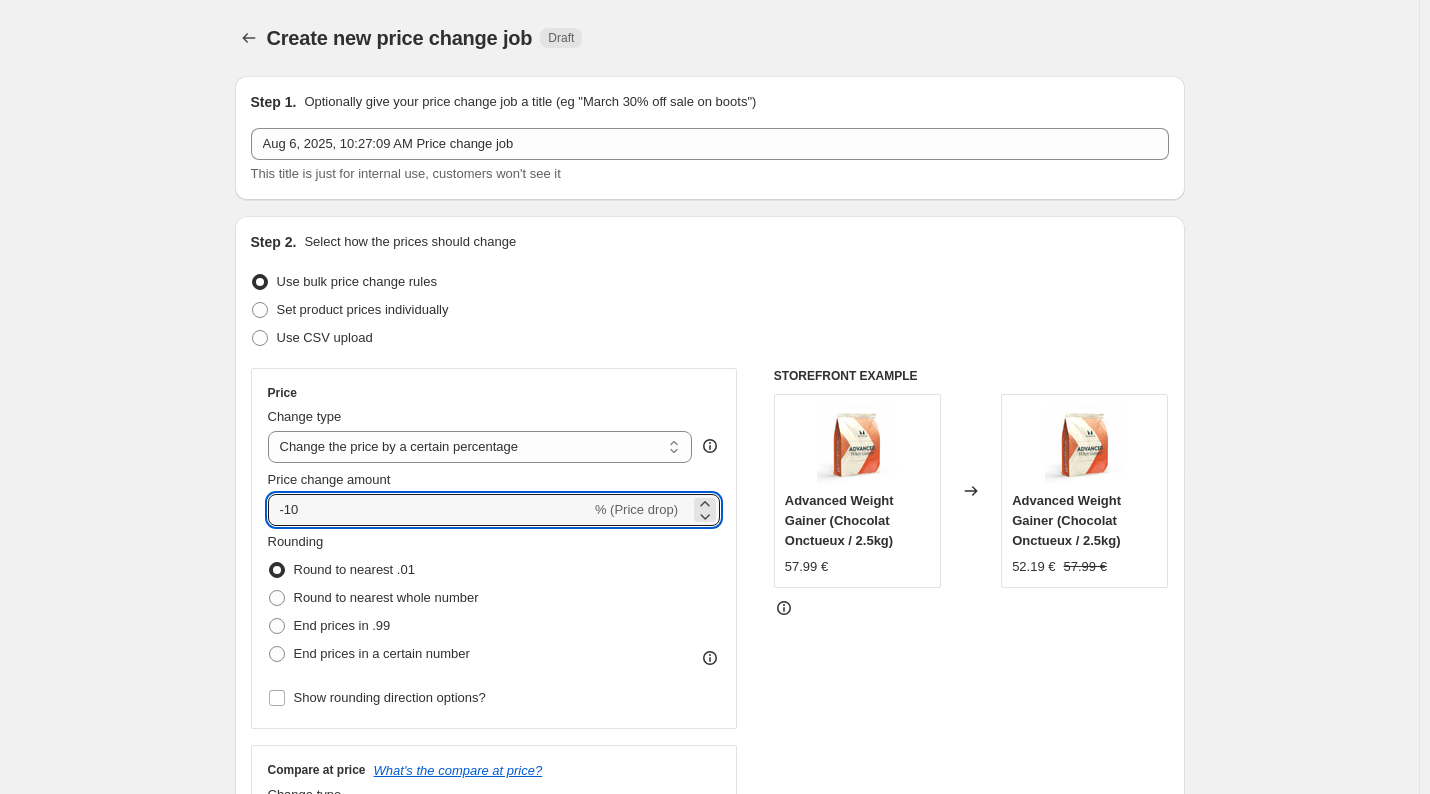 type on "-1" 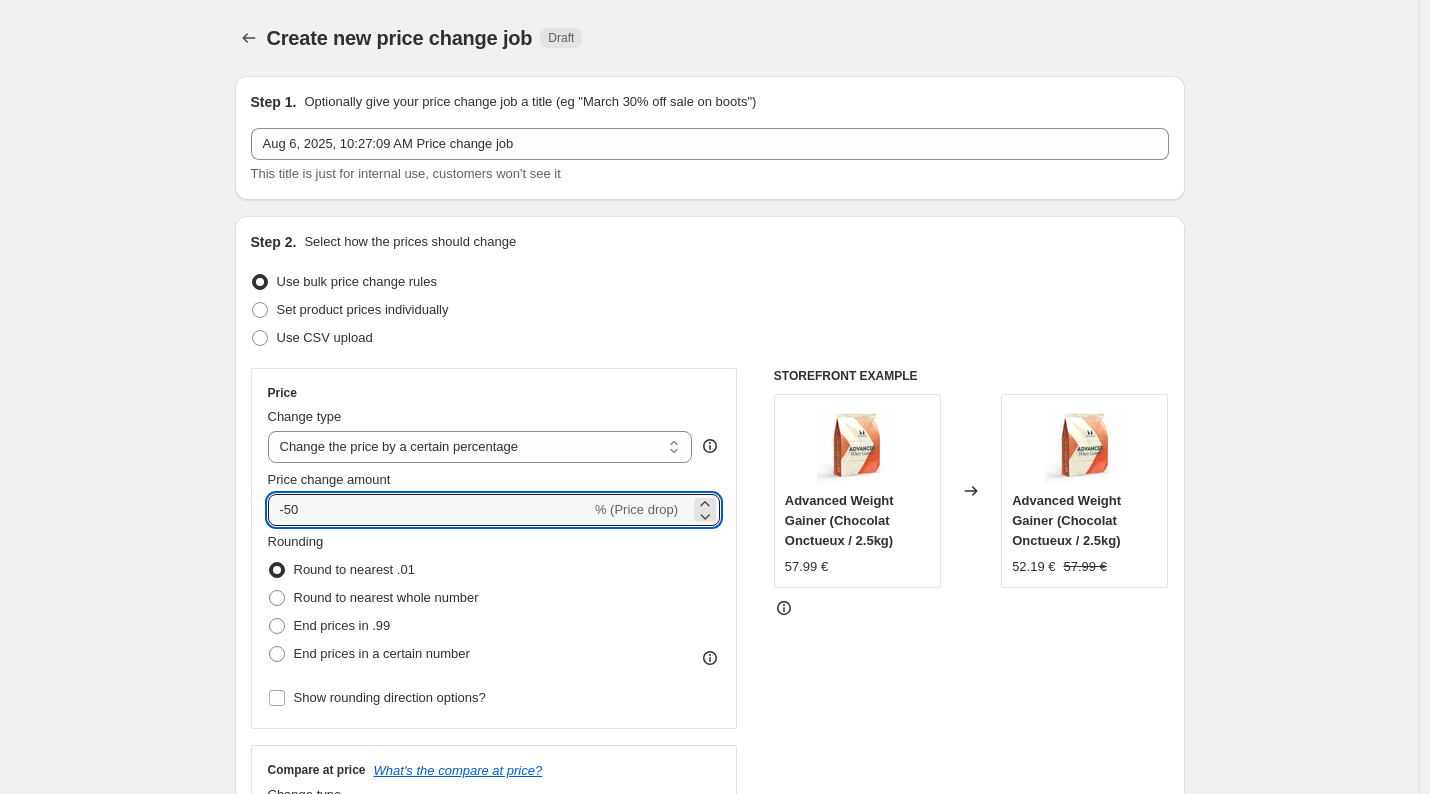 type on "-50" 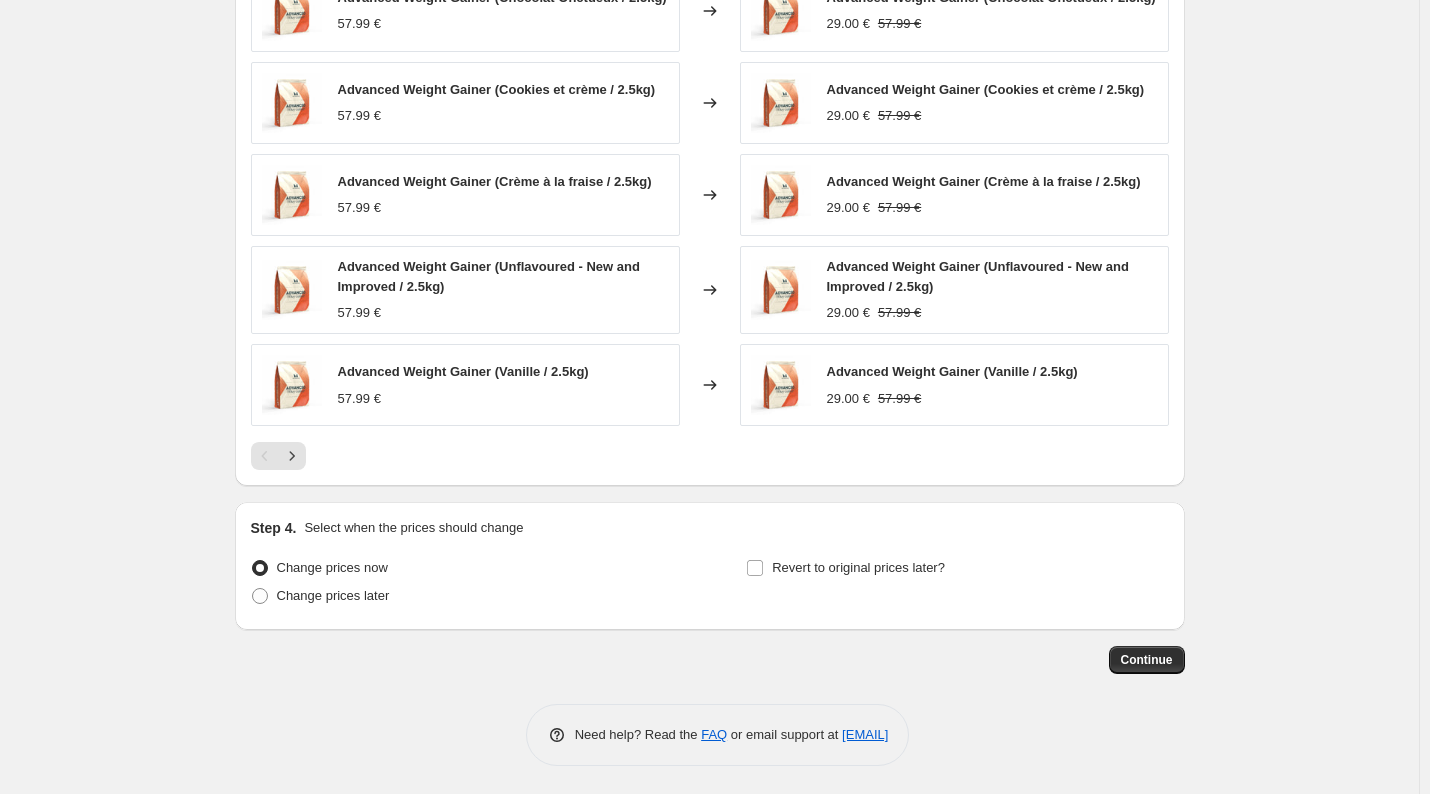 scroll, scrollTop: 1212, scrollLeft: 0, axis: vertical 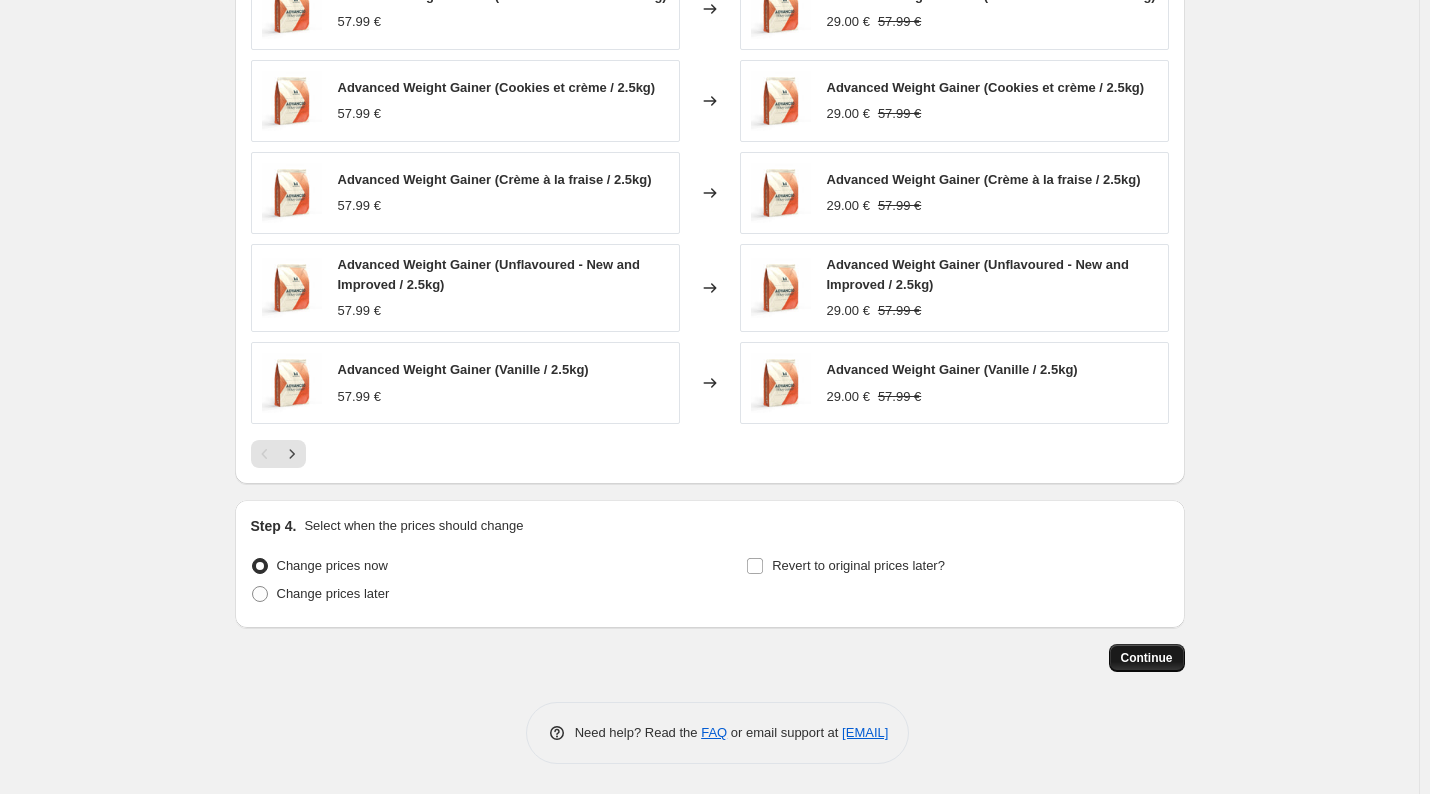 click on "Continue" at bounding box center (1147, 658) 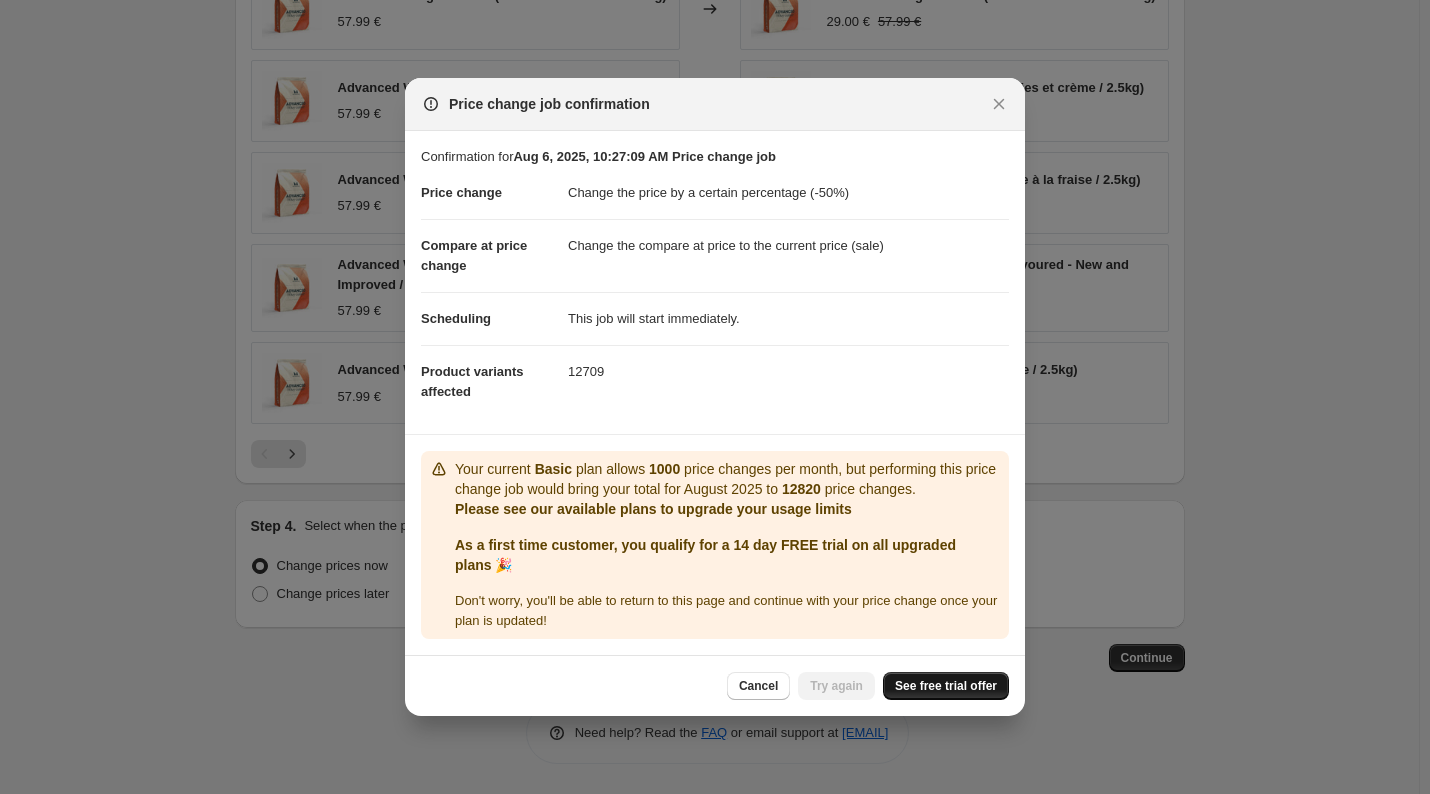 click on "See free trial offer" at bounding box center (946, 686) 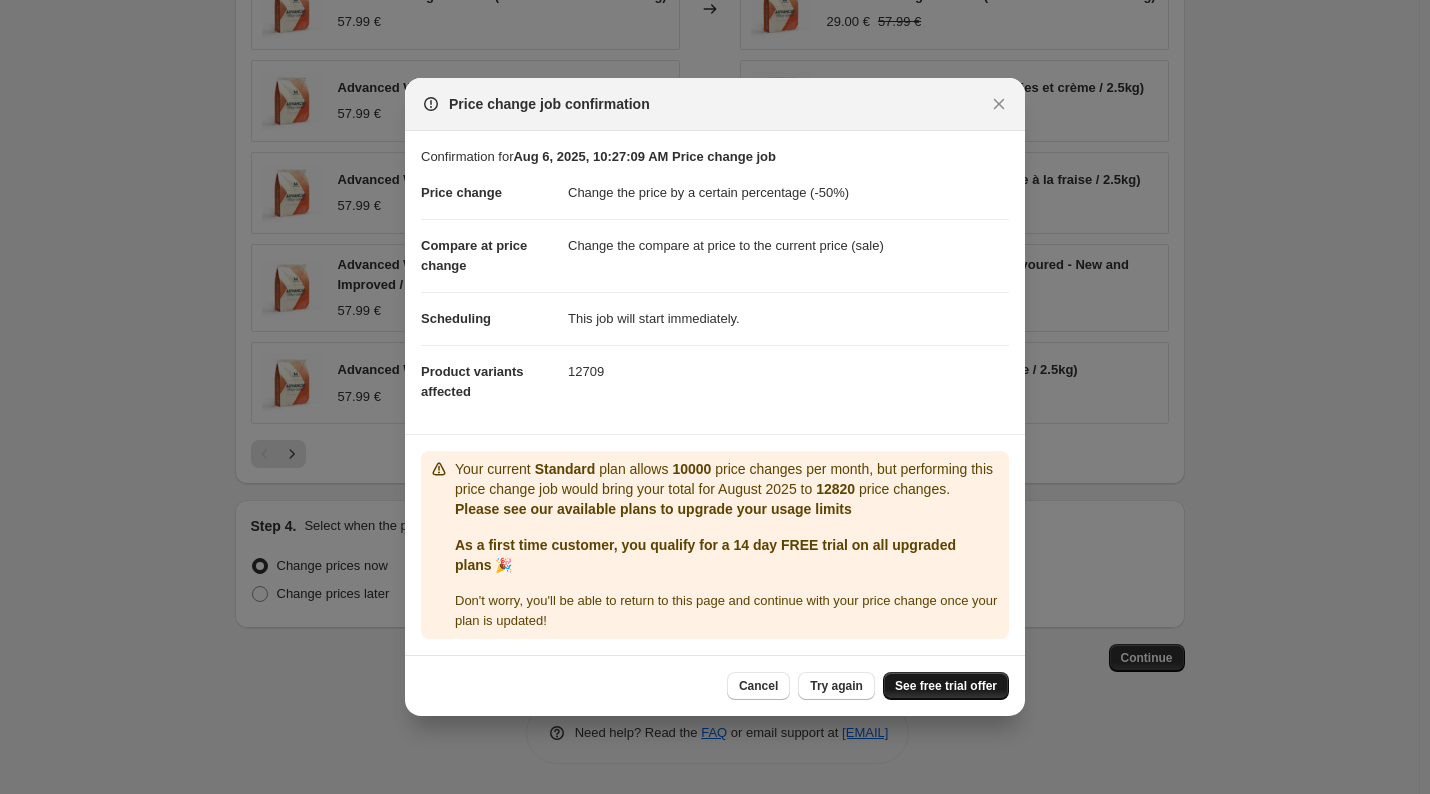 click on "See free trial offer" at bounding box center [946, 686] 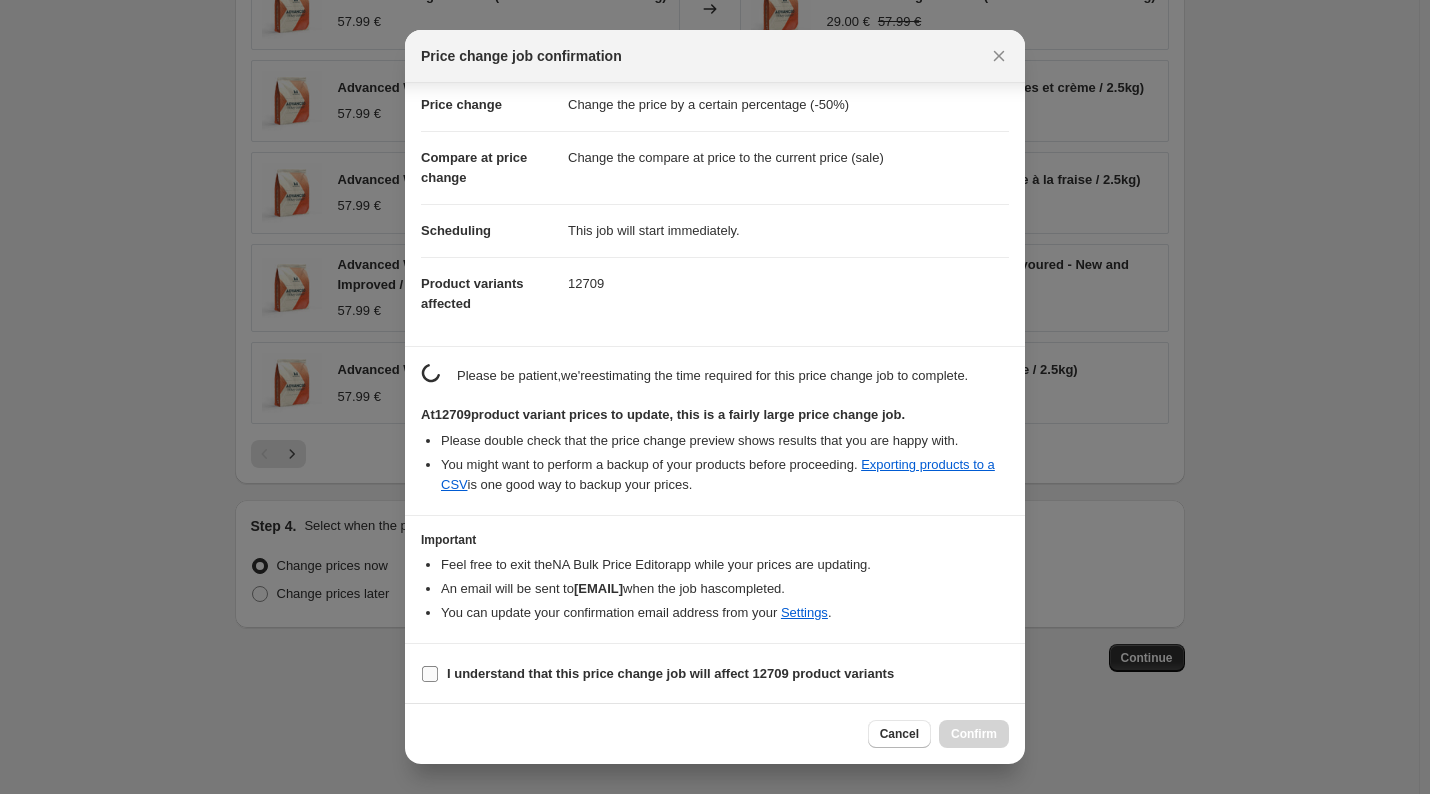click on "I understand that this price change job will affect 12709 product variants" at bounding box center [657, 674] 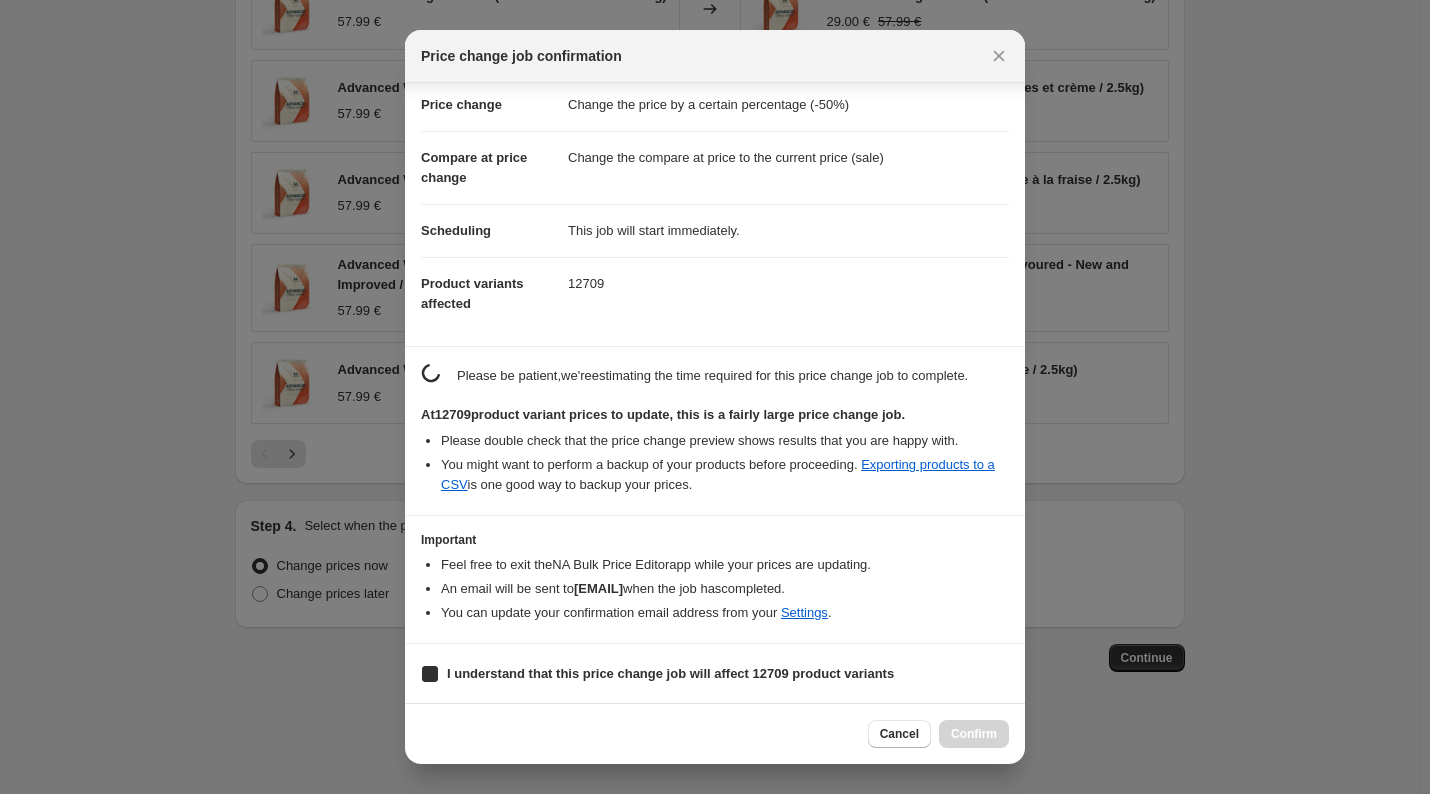 checkbox on "true" 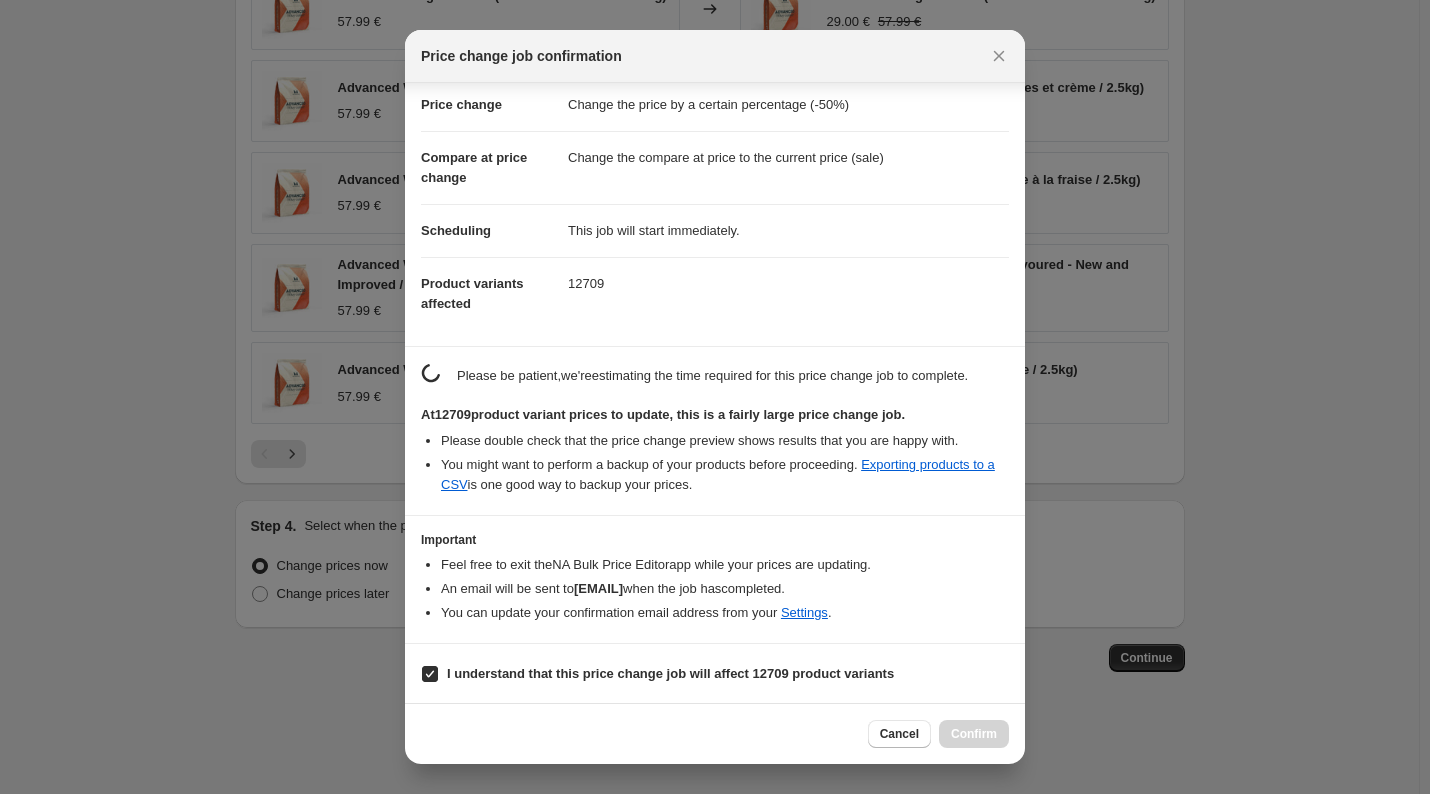 scroll, scrollTop: 35, scrollLeft: 0, axis: vertical 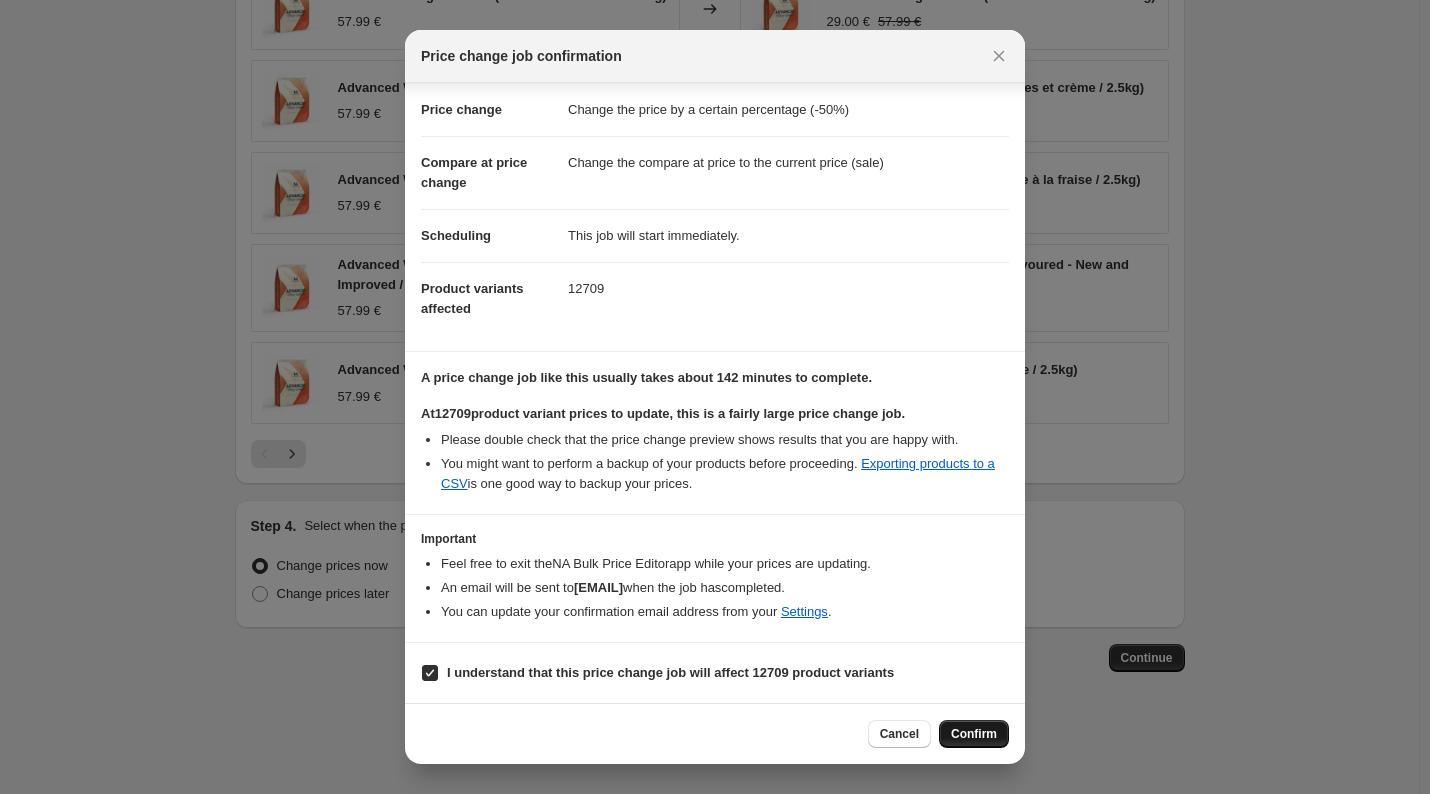 click on "Confirm" at bounding box center [974, 734] 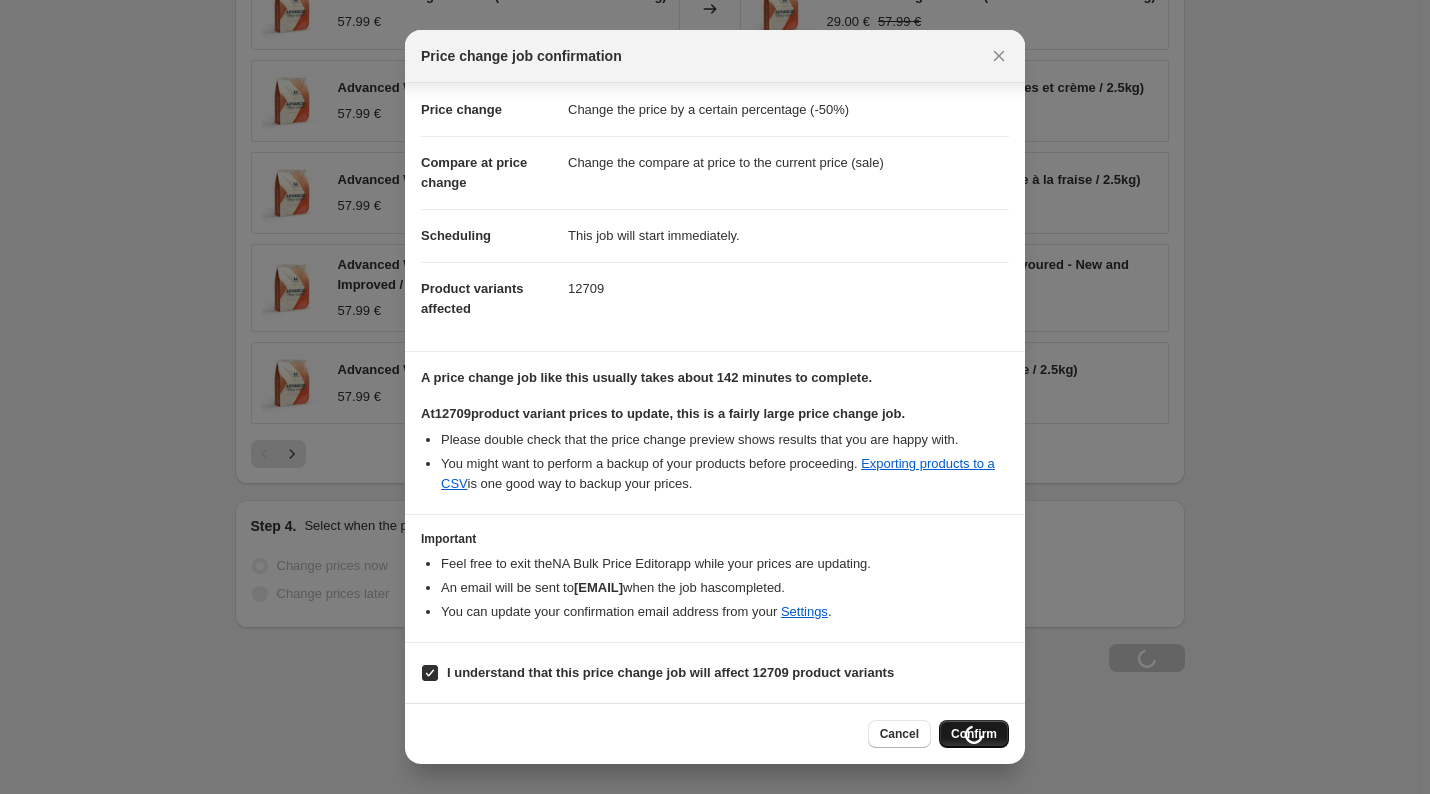 scroll, scrollTop: 1280, scrollLeft: 0, axis: vertical 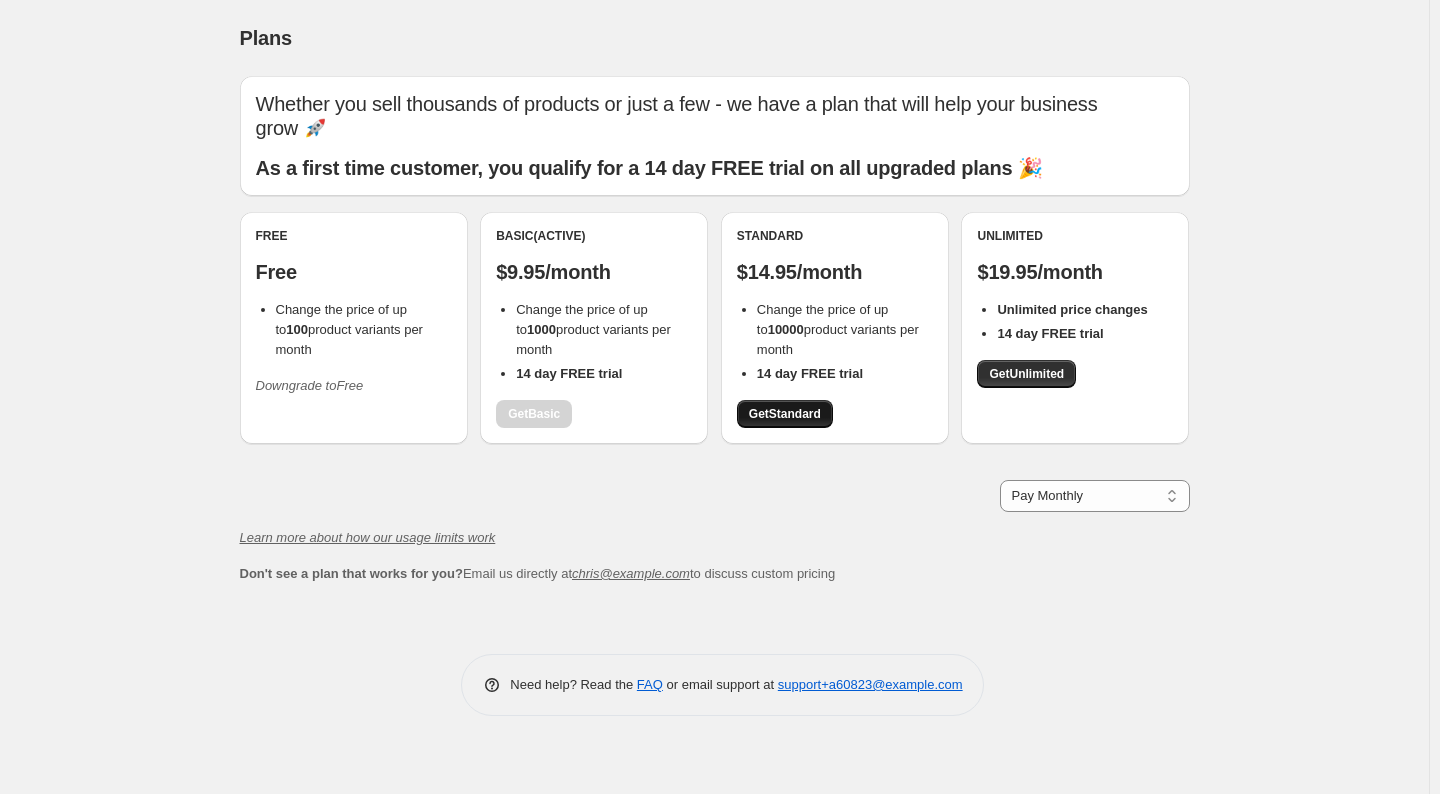 click on "Get  Standard" at bounding box center (785, 414) 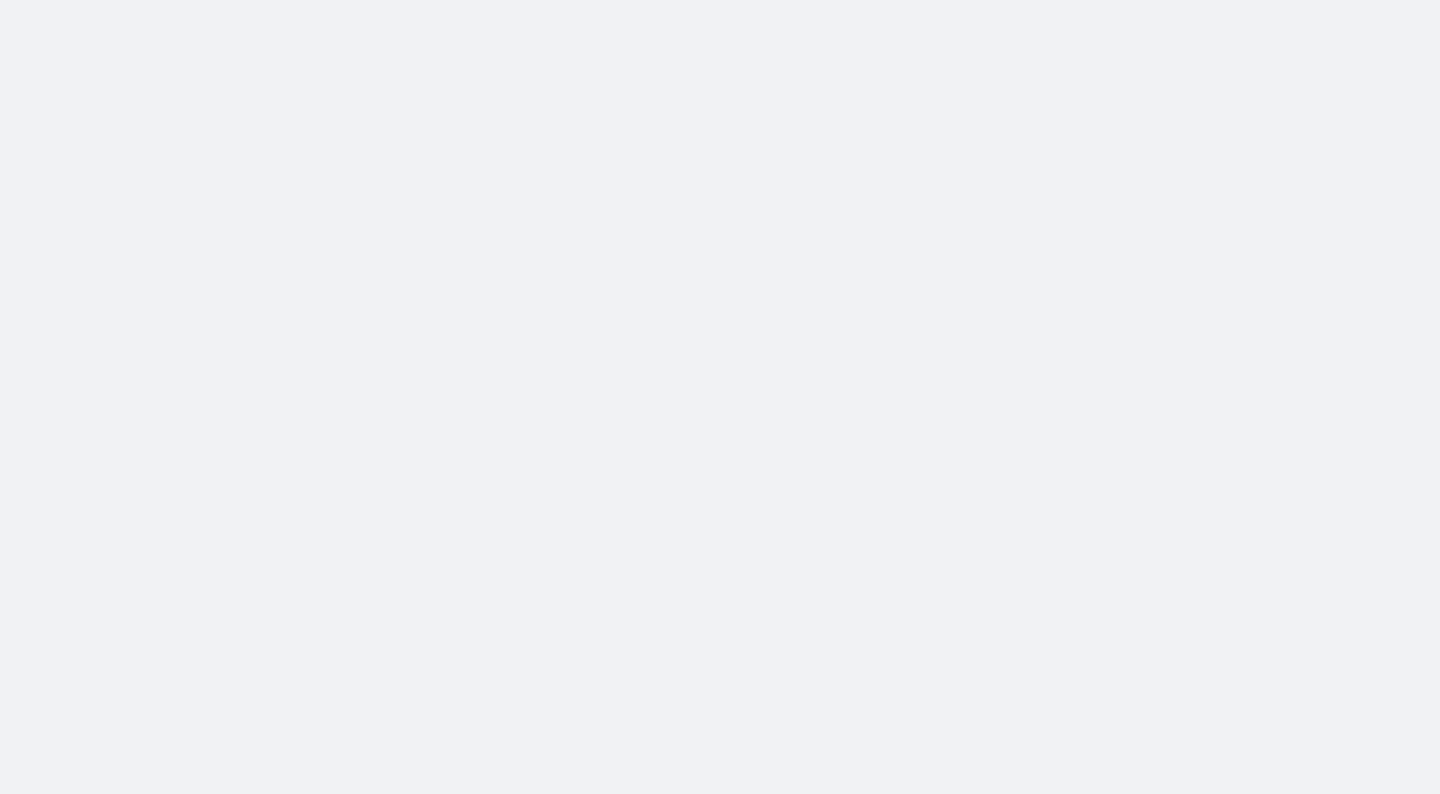 scroll, scrollTop: 0, scrollLeft: 0, axis: both 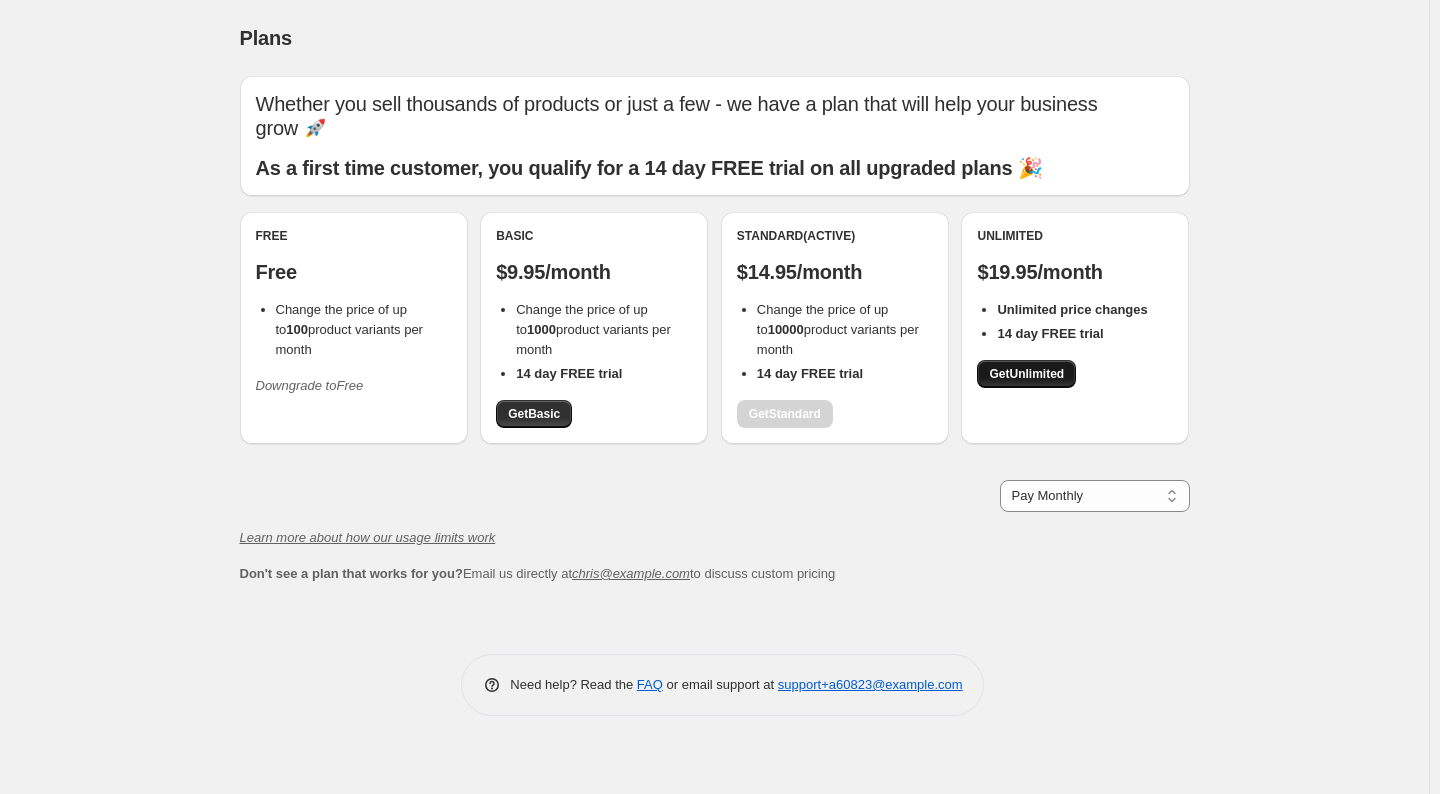click on "Get  Unlimited" at bounding box center (1026, 374) 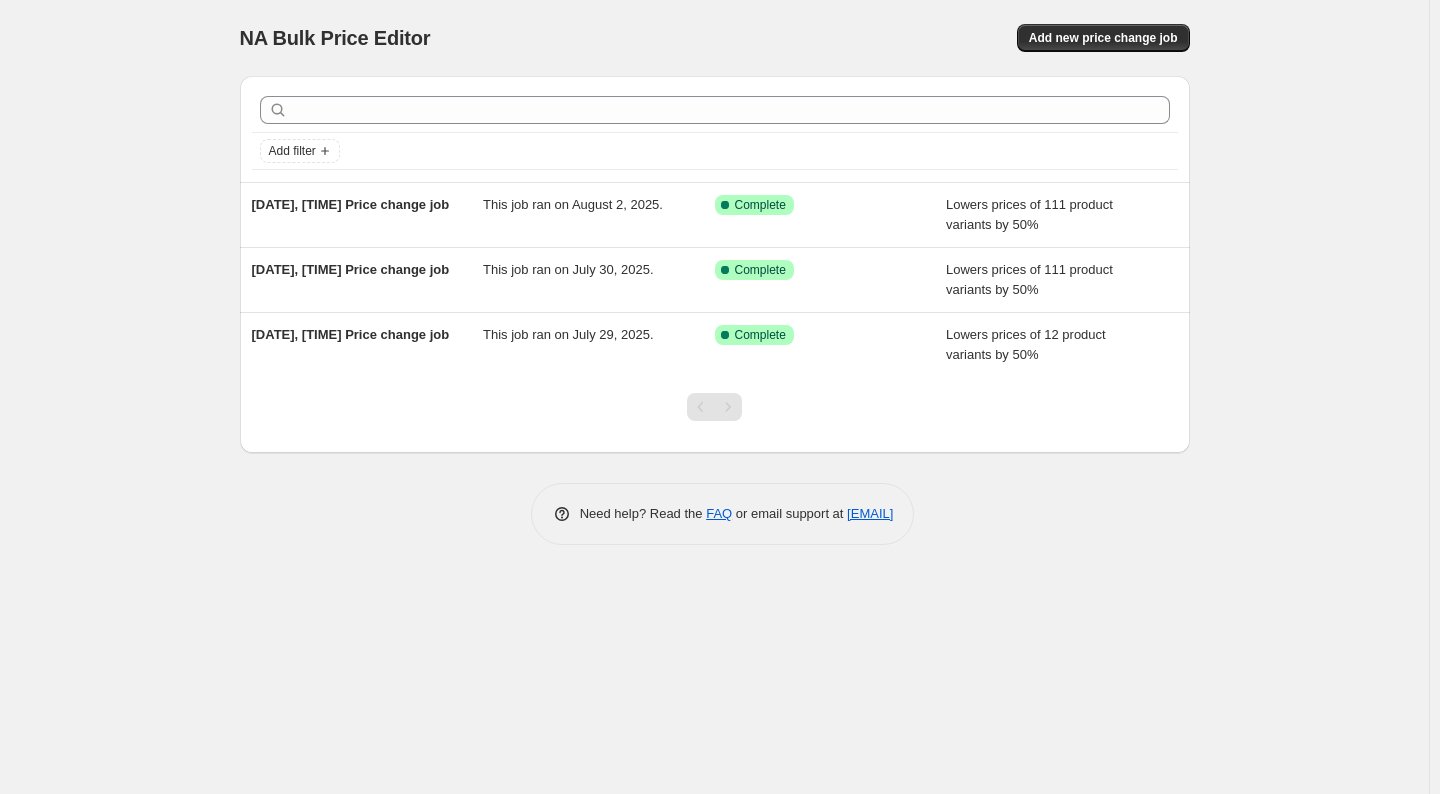 scroll, scrollTop: 0, scrollLeft: 0, axis: both 